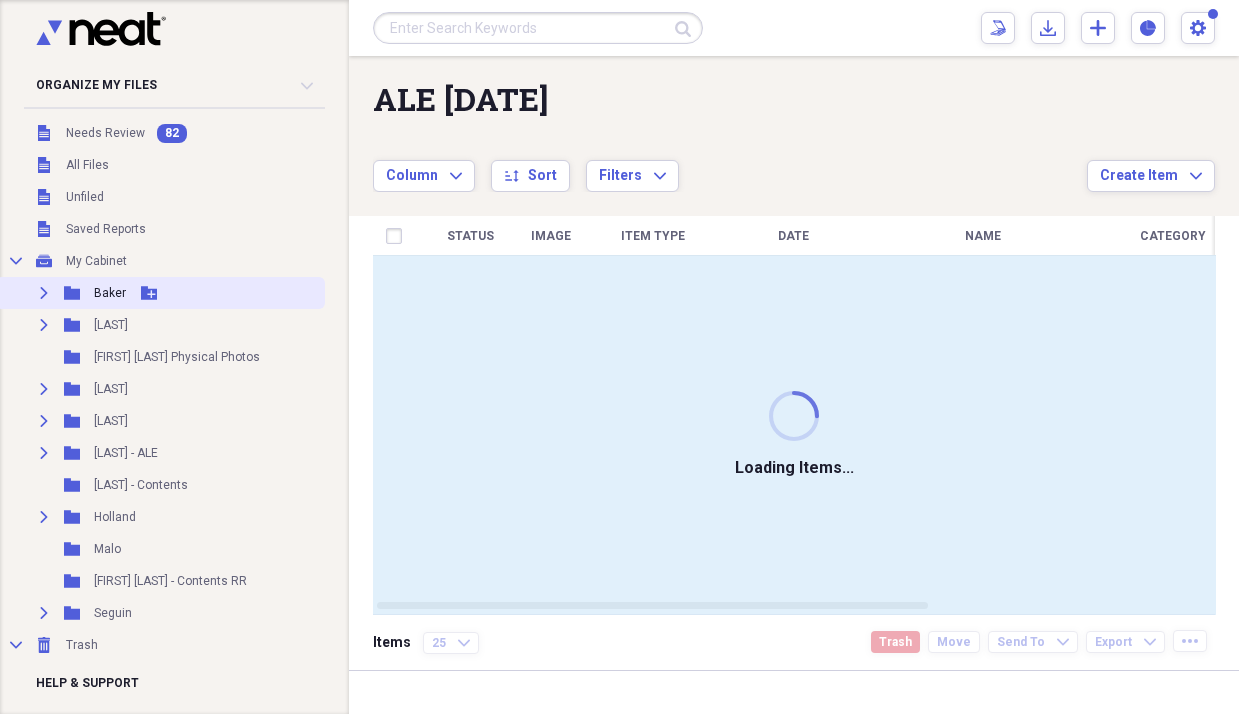 scroll, scrollTop: 0, scrollLeft: 0, axis: both 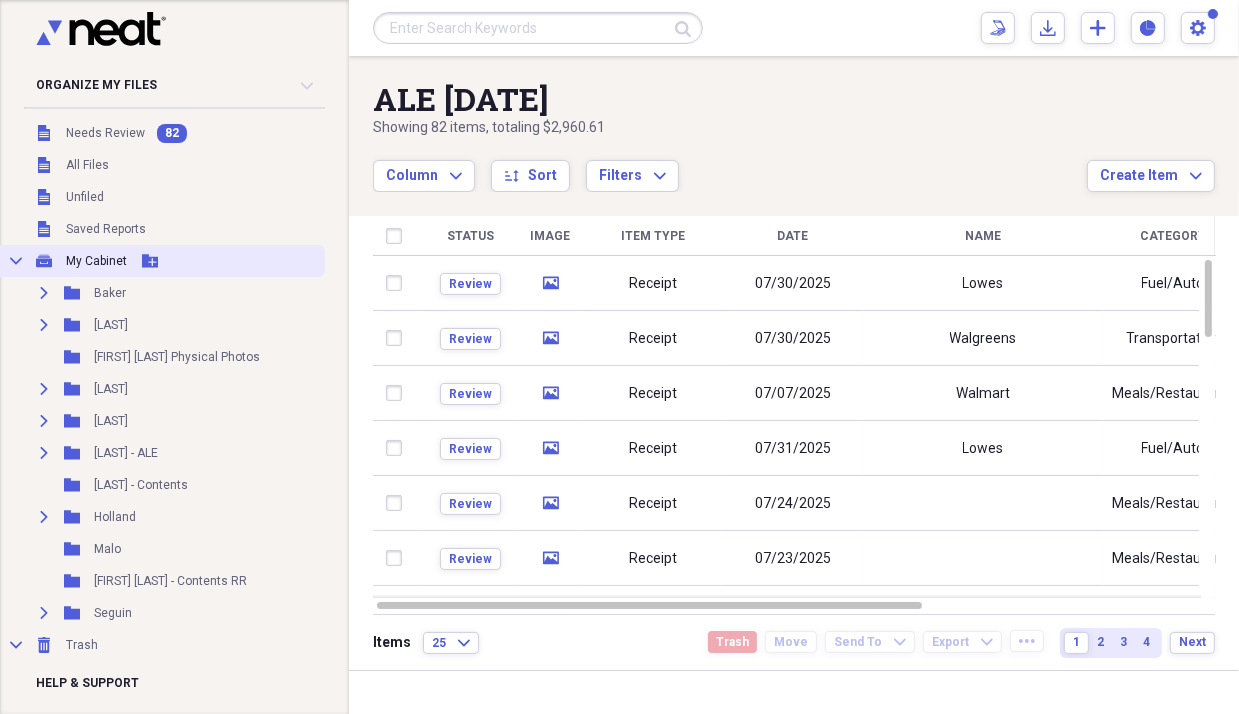 click 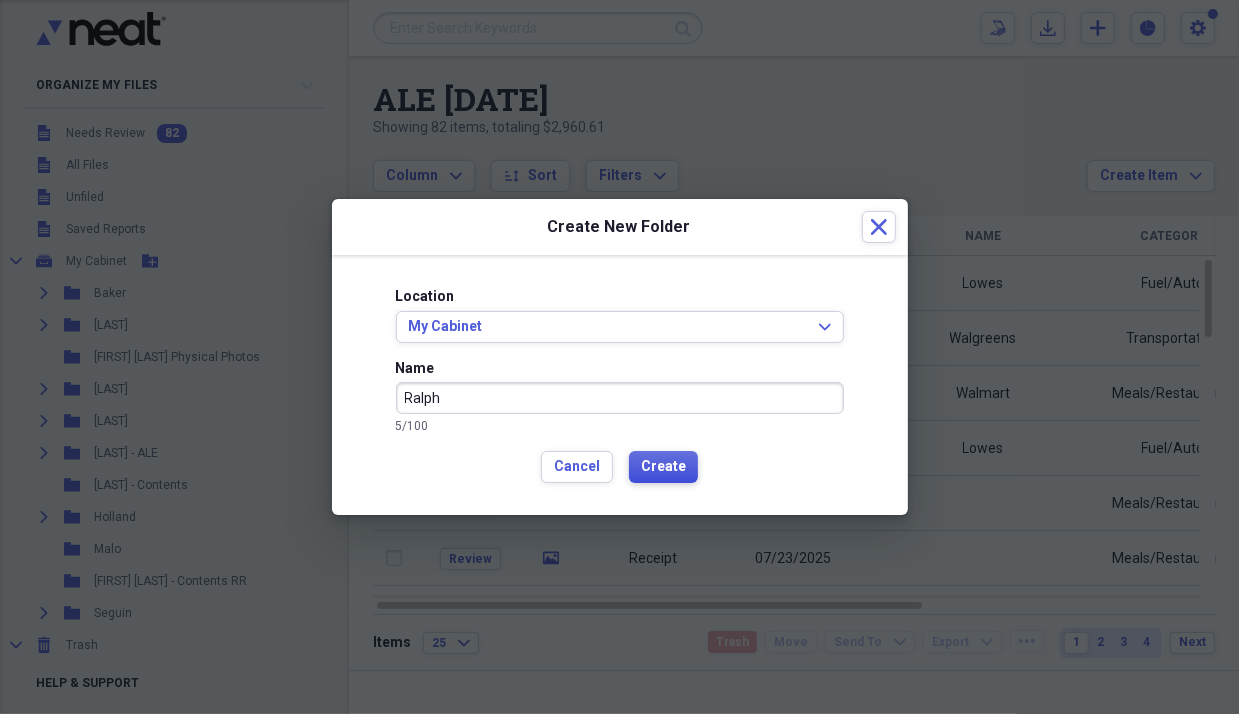 type on "Ralph" 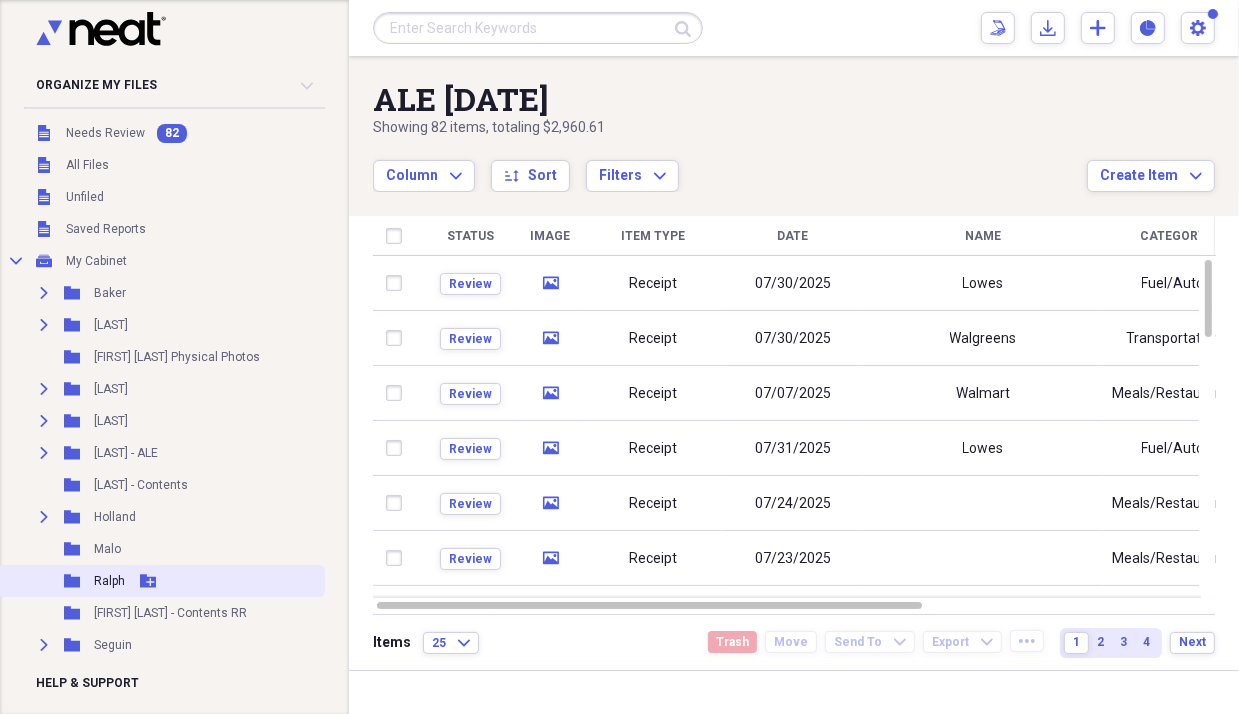 click on "Add Folder" 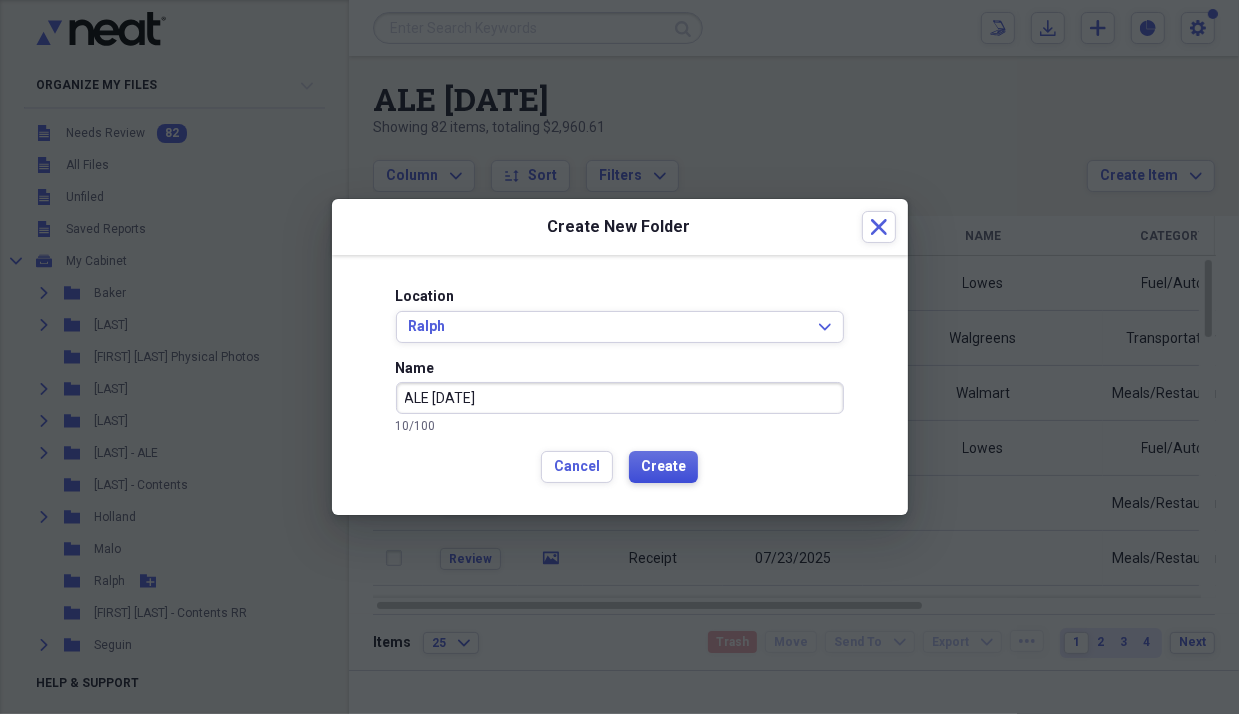 type on "ALE 8/7/25" 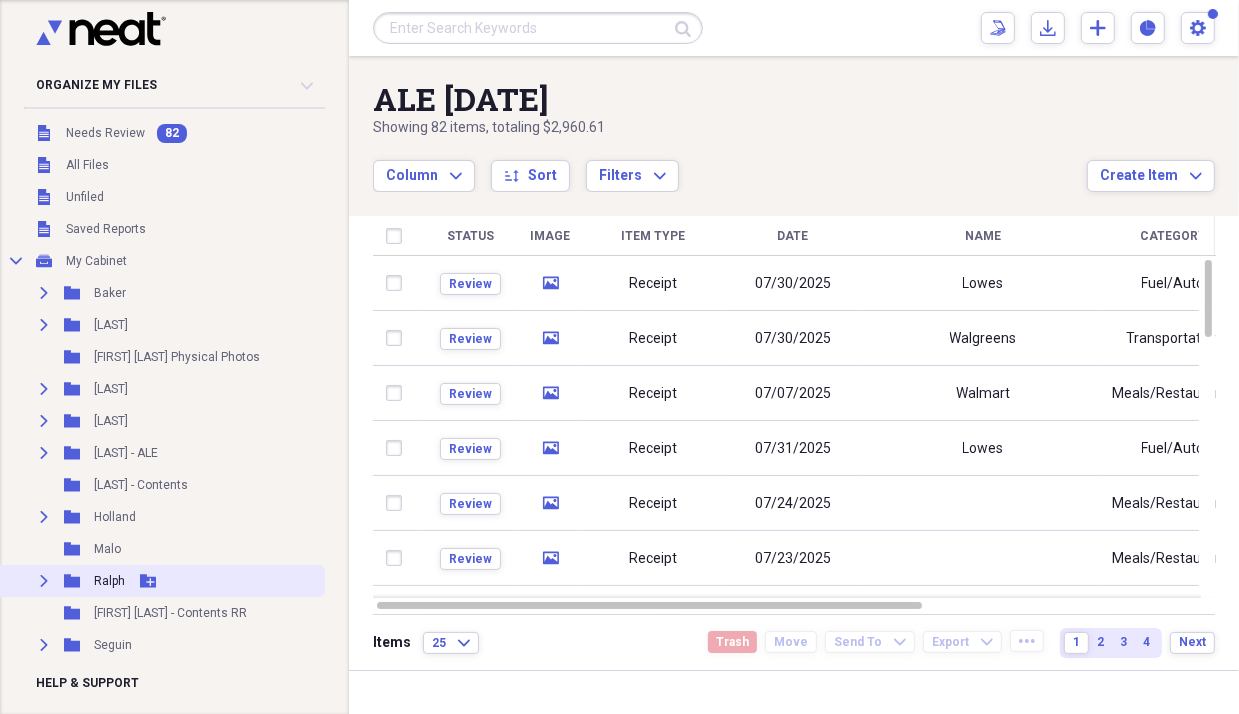click 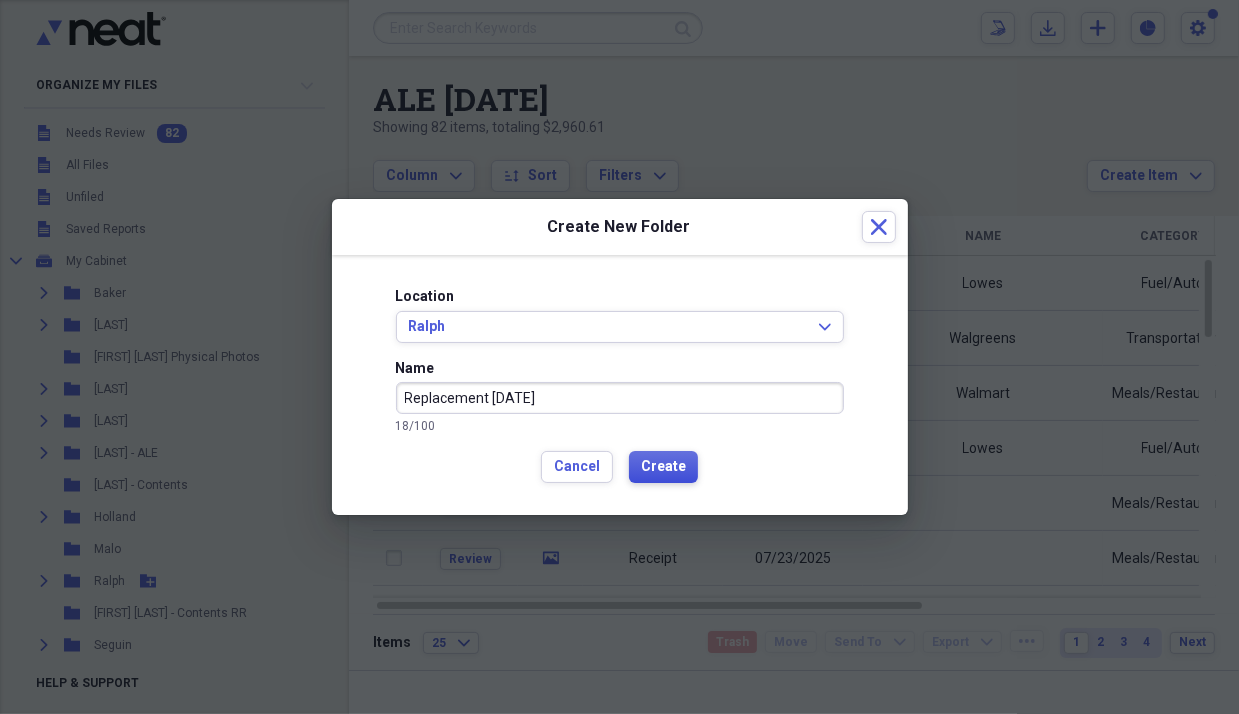 type on "Replacement 8/7/25" 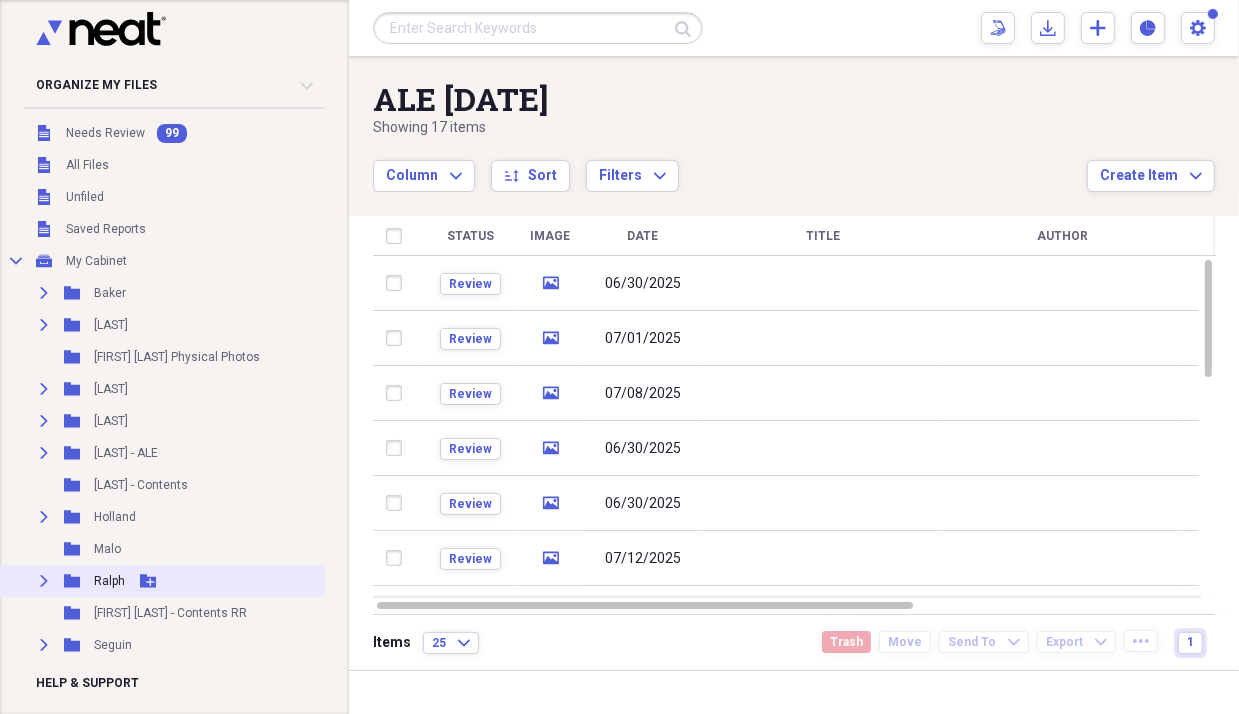 click on "Expand" 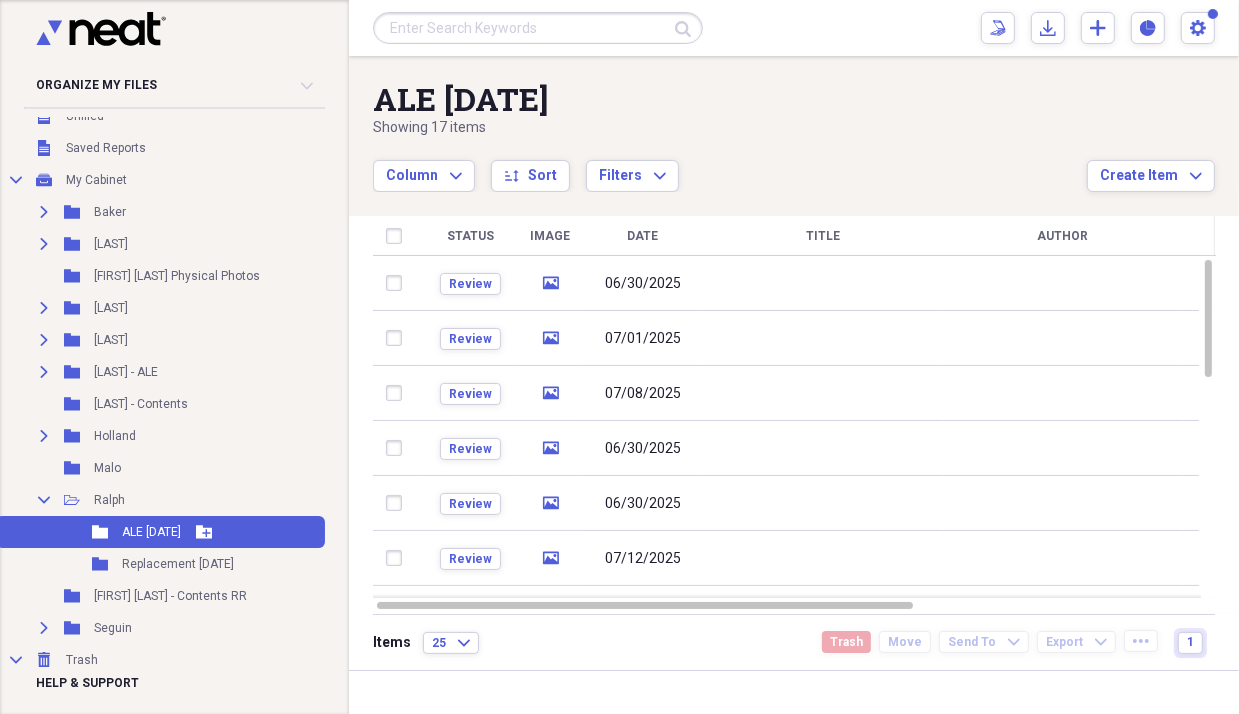 scroll, scrollTop: 100, scrollLeft: 0, axis: vertical 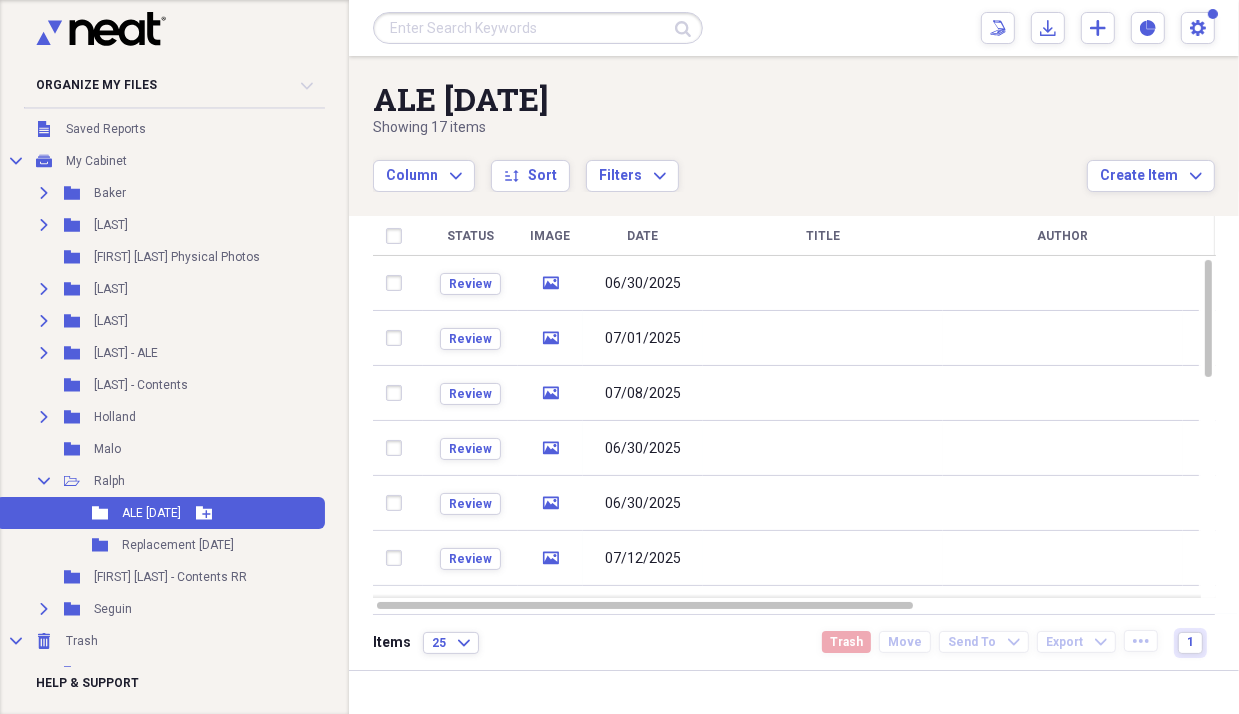 click on "Folder" at bounding box center (101, 513) 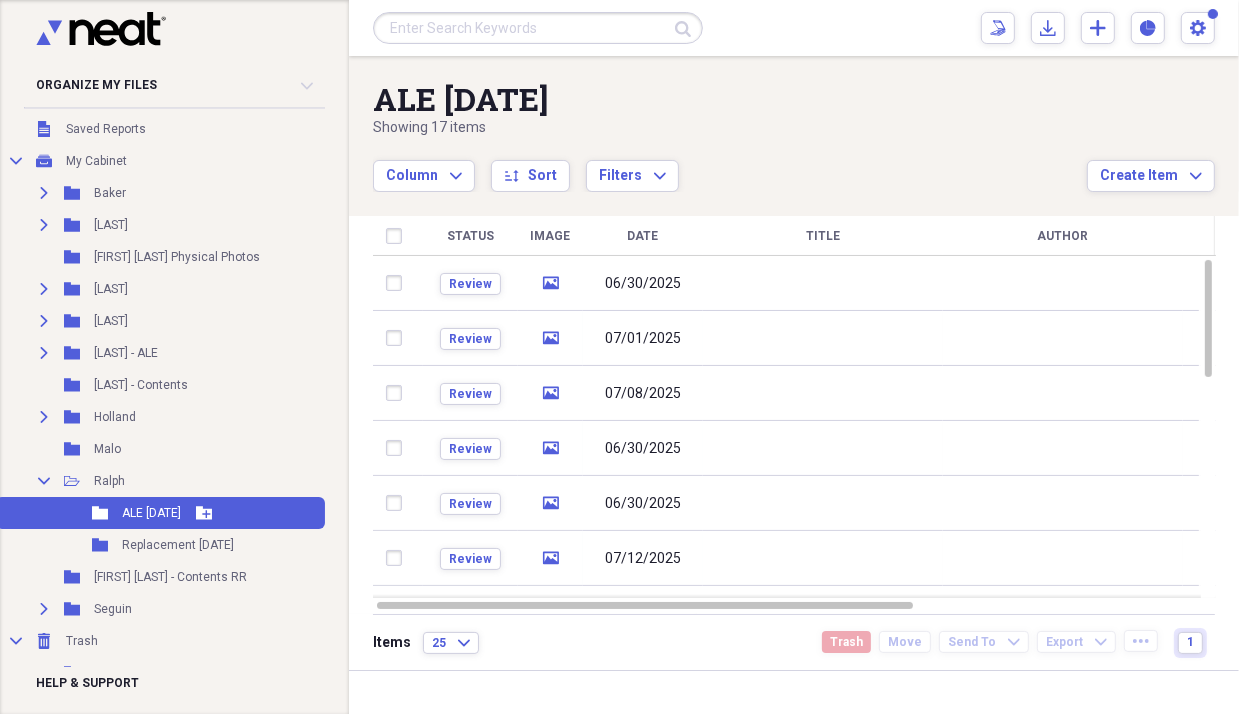 click 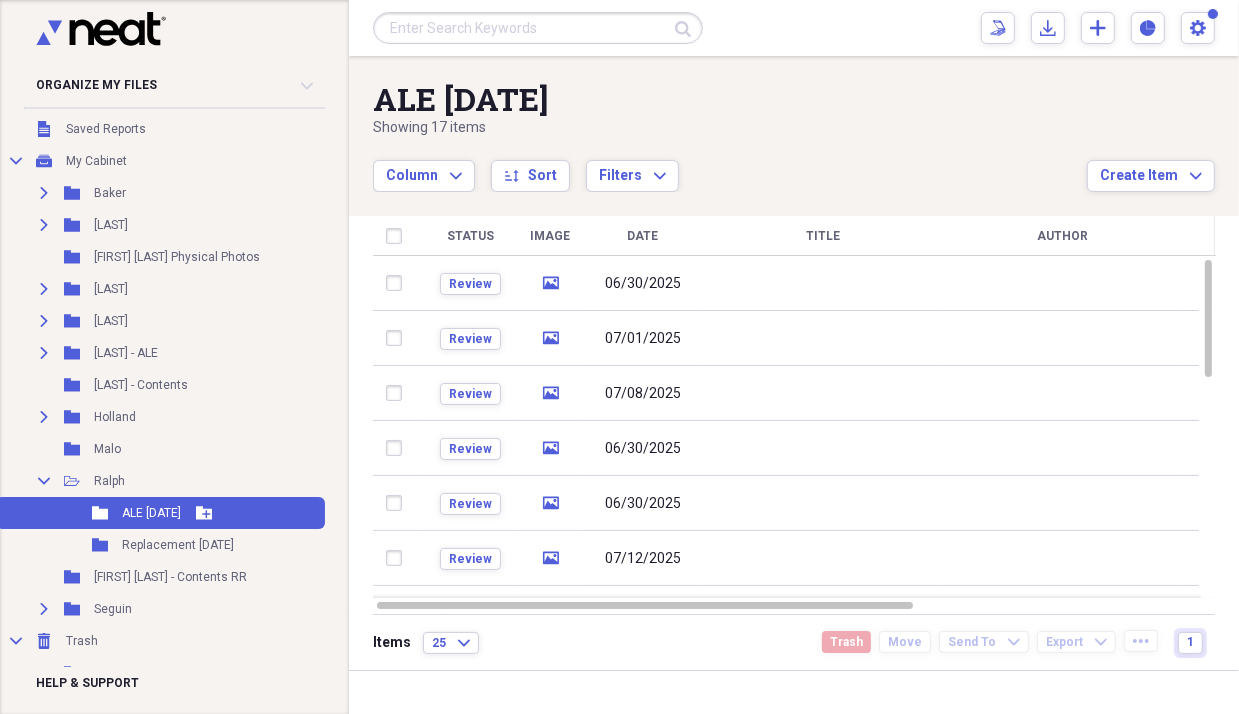 click on "ALE 8/7/25" at bounding box center [151, 513] 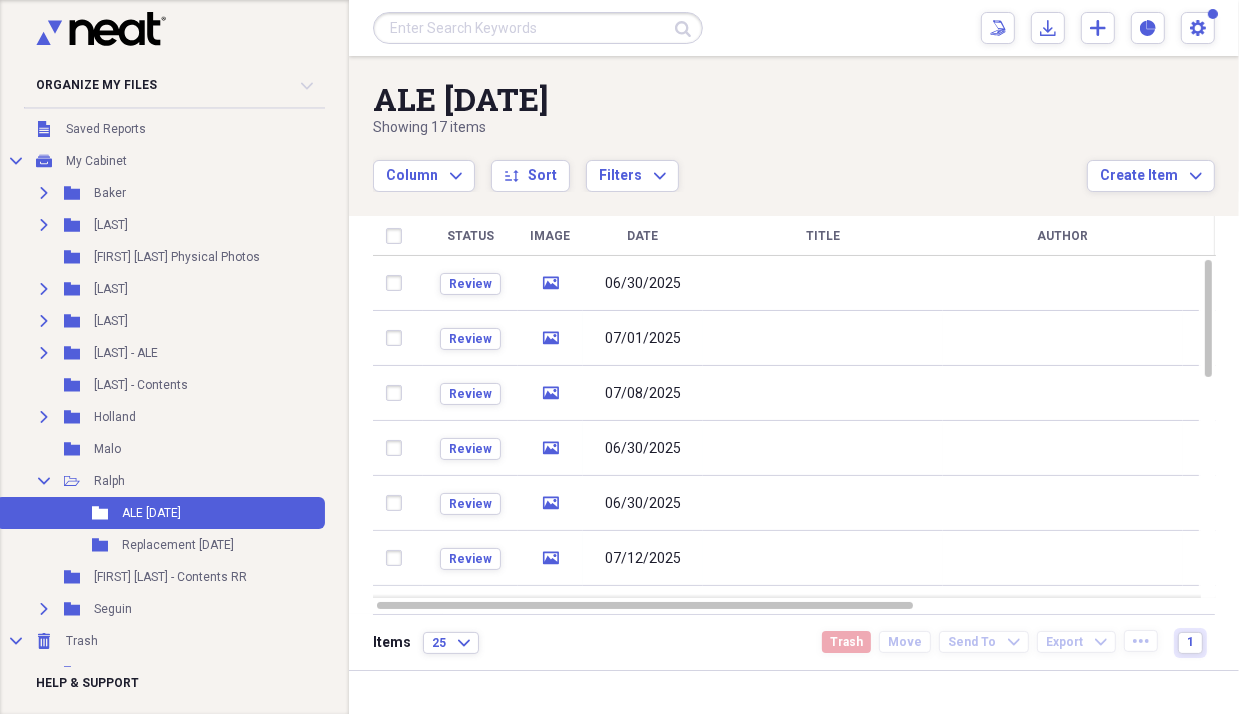 drag, startPoint x: 36, startPoint y: 0, endPoint x: 318, endPoint y: 44, distance: 285.412 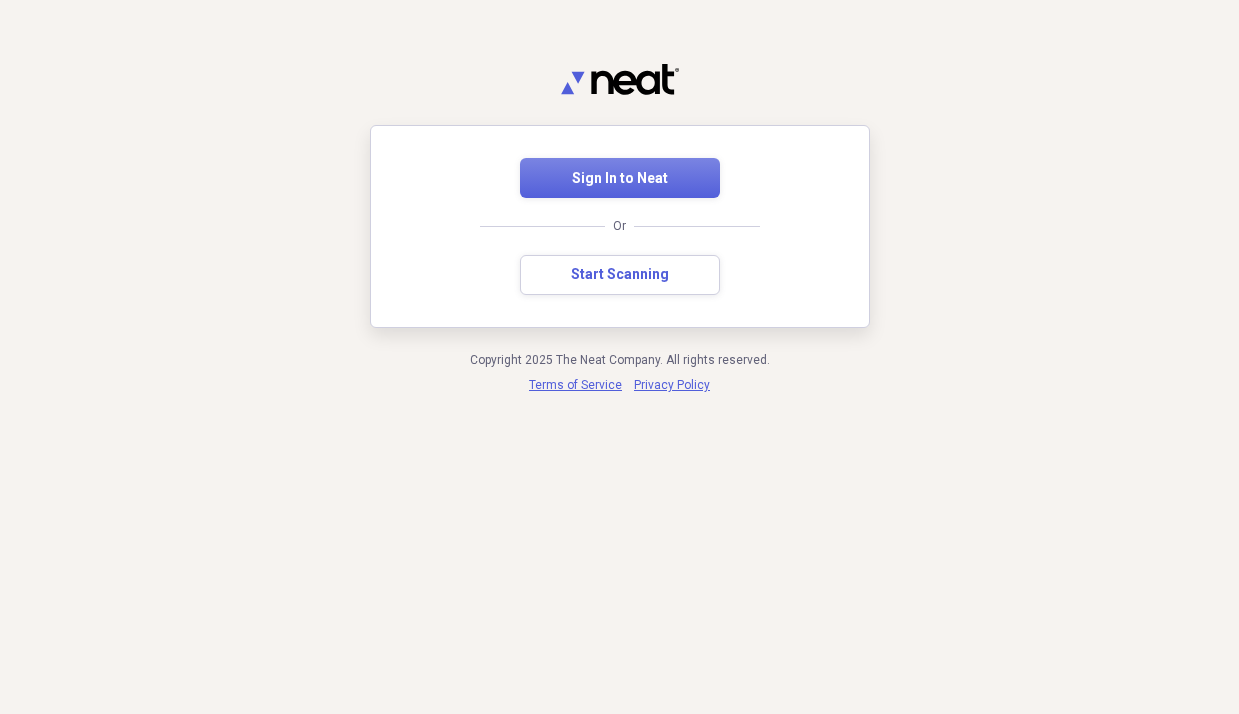 scroll, scrollTop: 0, scrollLeft: 0, axis: both 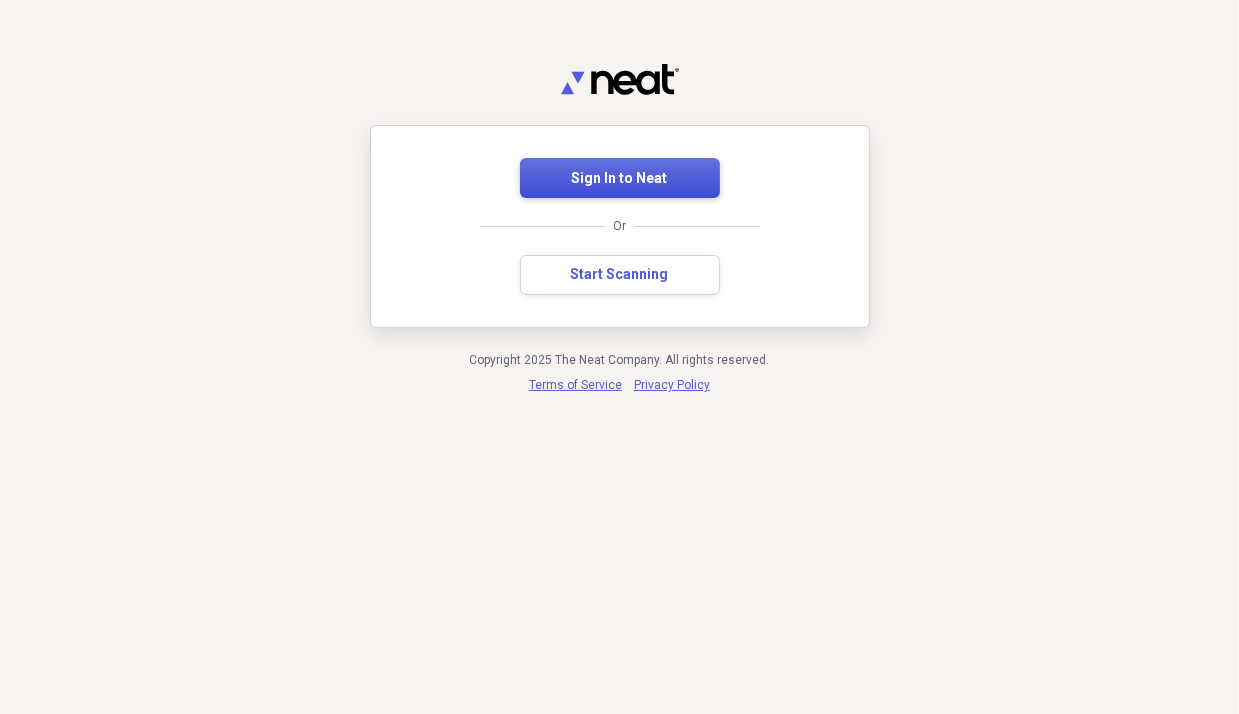 click on "Sign In to Neat" at bounding box center [620, 178] 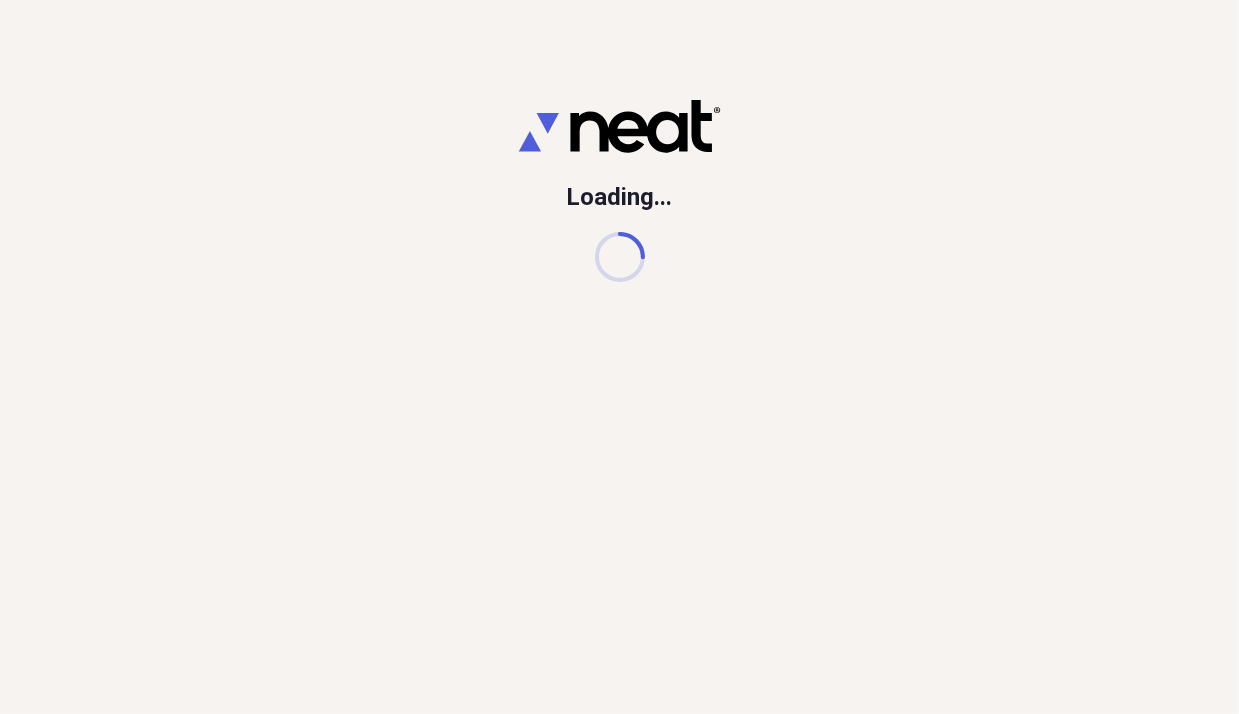 drag, startPoint x: 39, startPoint y: 0, endPoint x: 575, endPoint y: 185, distance: 567.0282 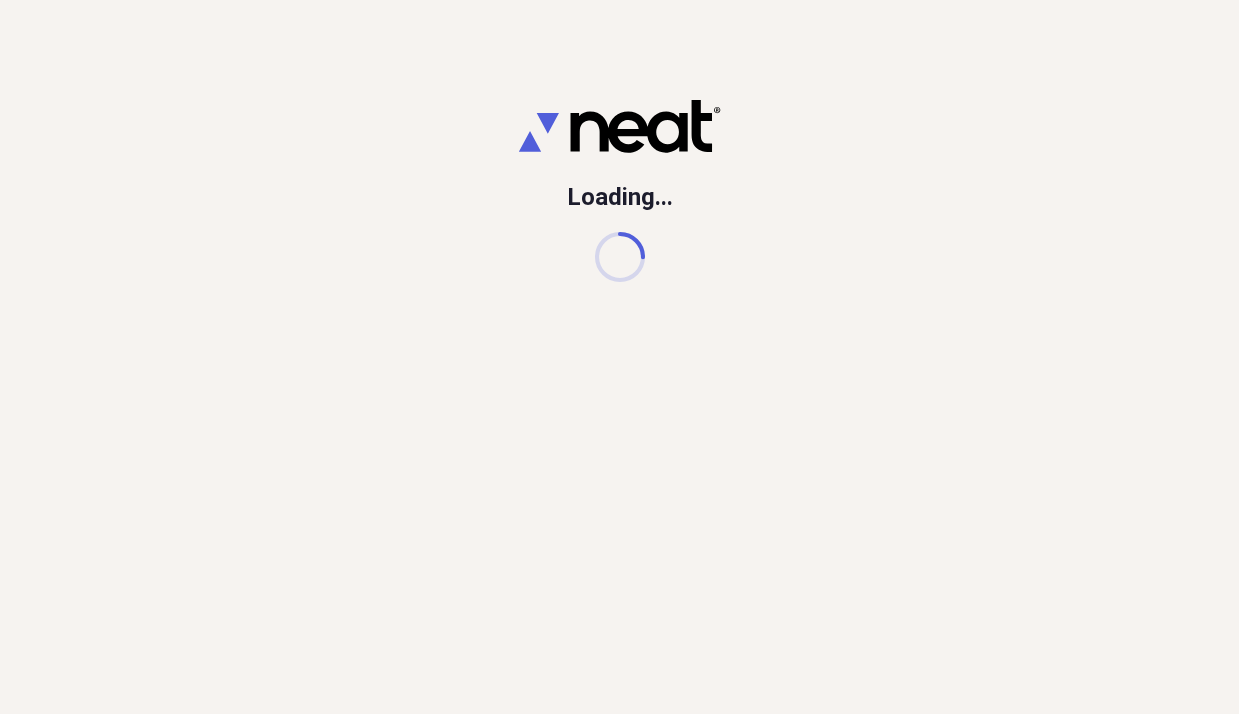 scroll, scrollTop: 0, scrollLeft: 0, axis: both 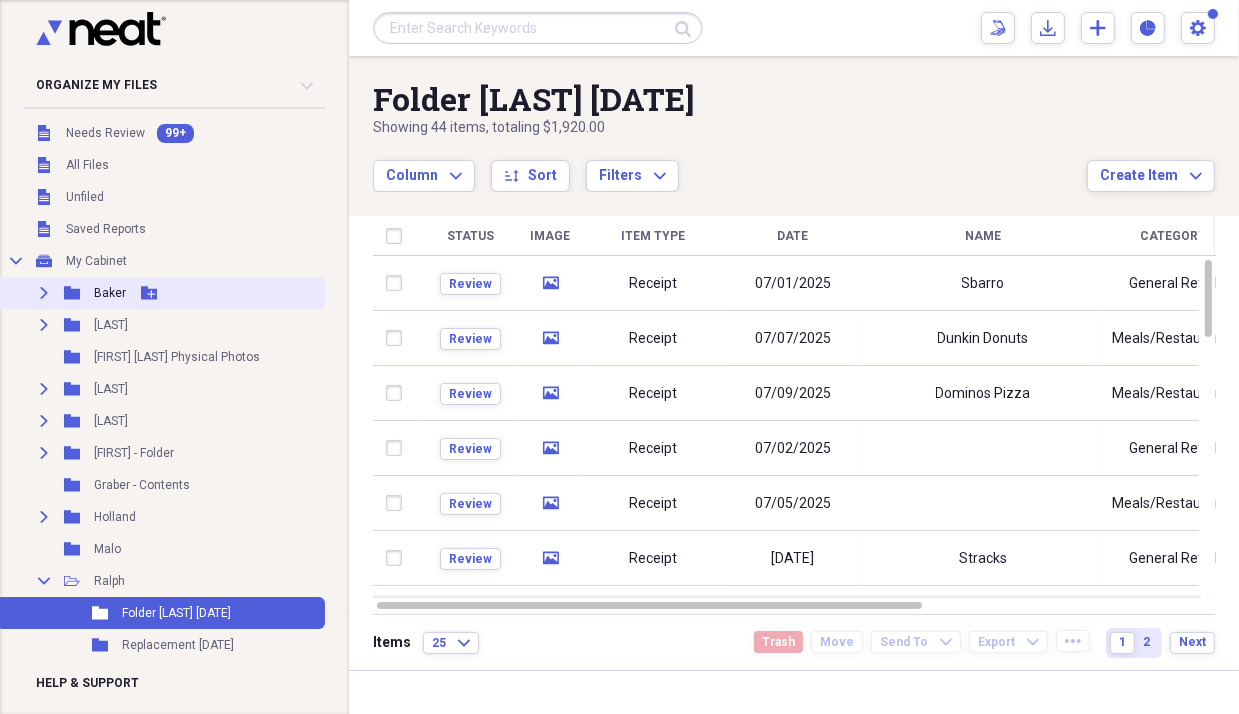 click 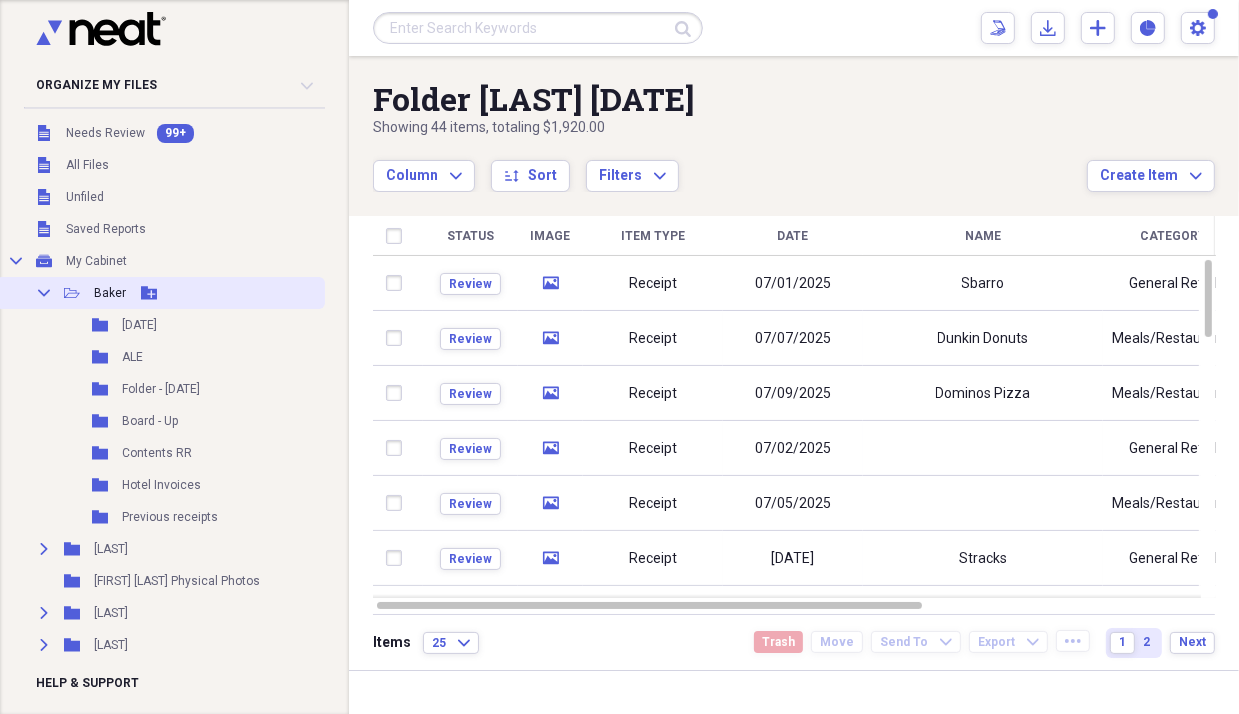 click on "Add Folder" 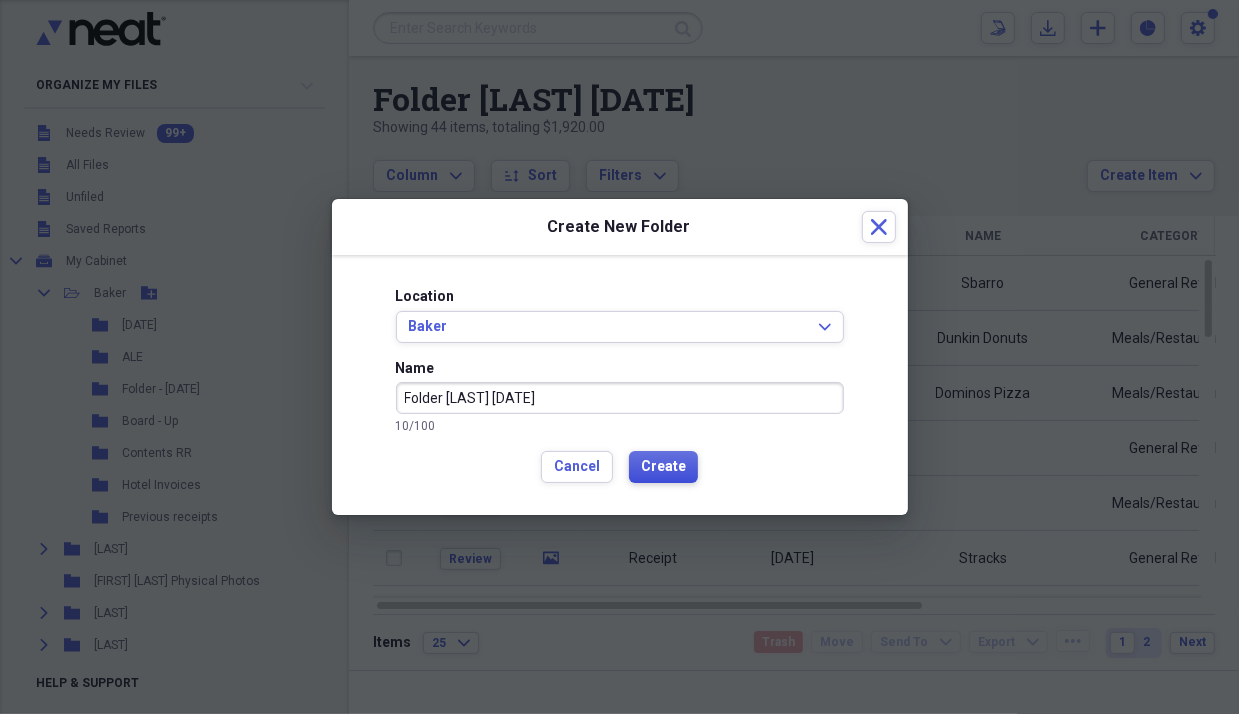 type on "ALE 8/7/25" 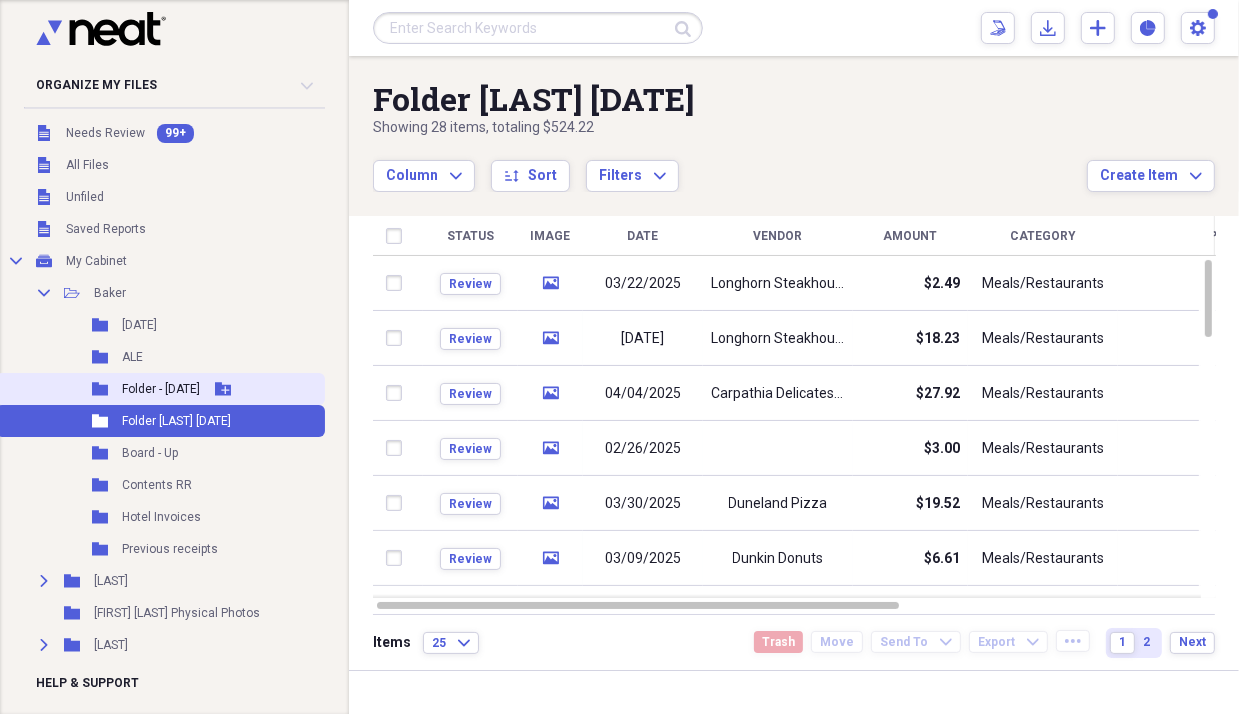 click 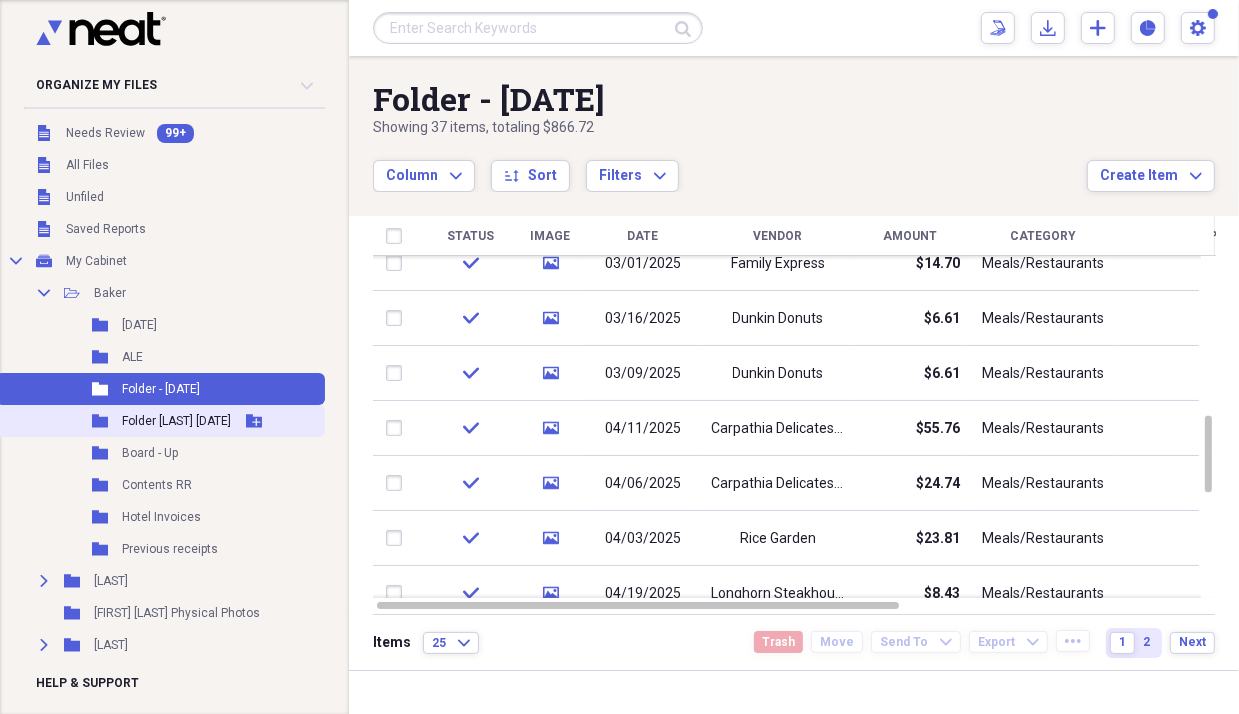 click on "ALE 8/7/25" at bounding box center (176, 421) 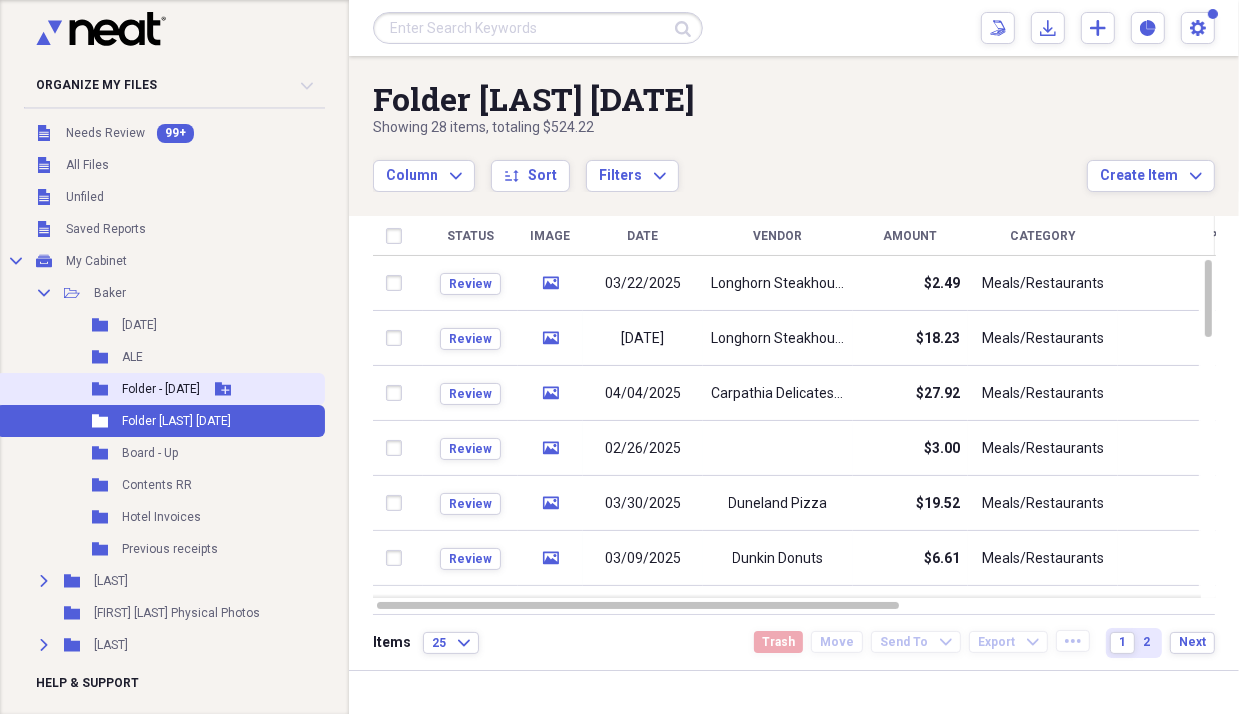 click on "ALE - 7/7/25" at bounding box center [161, 389] 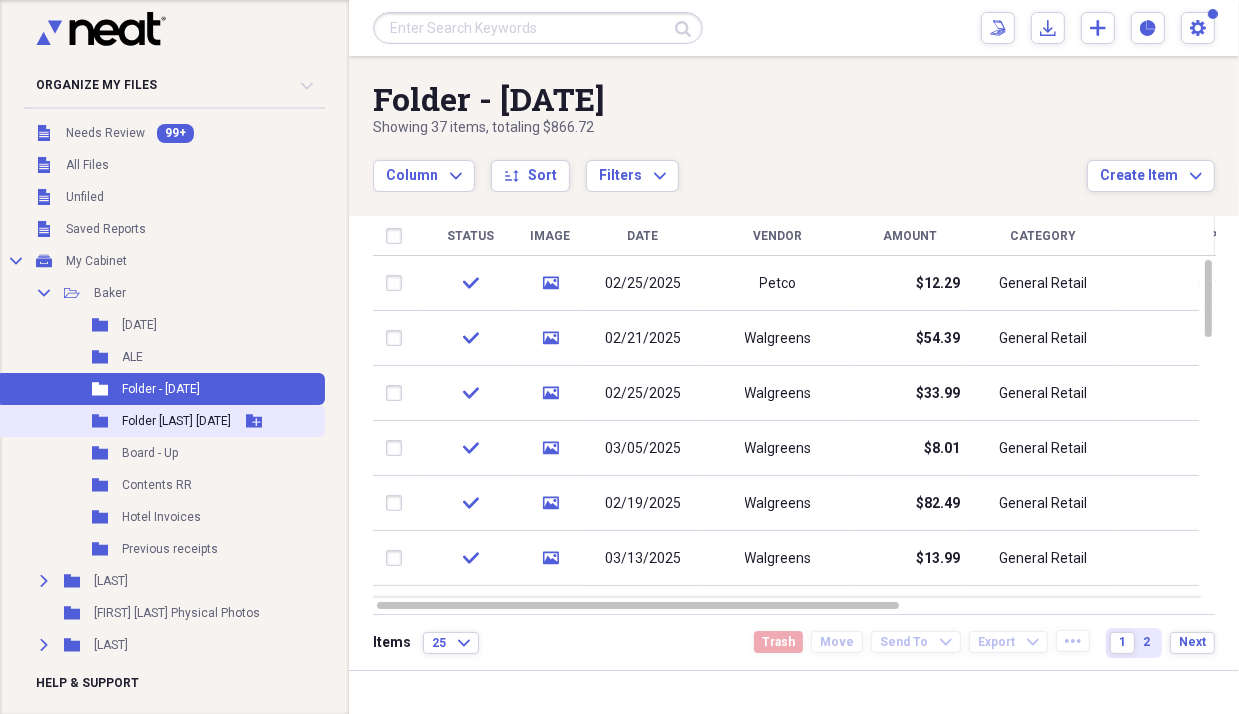 click on "ALE 8/7/25" at bounding box center [176, 421] 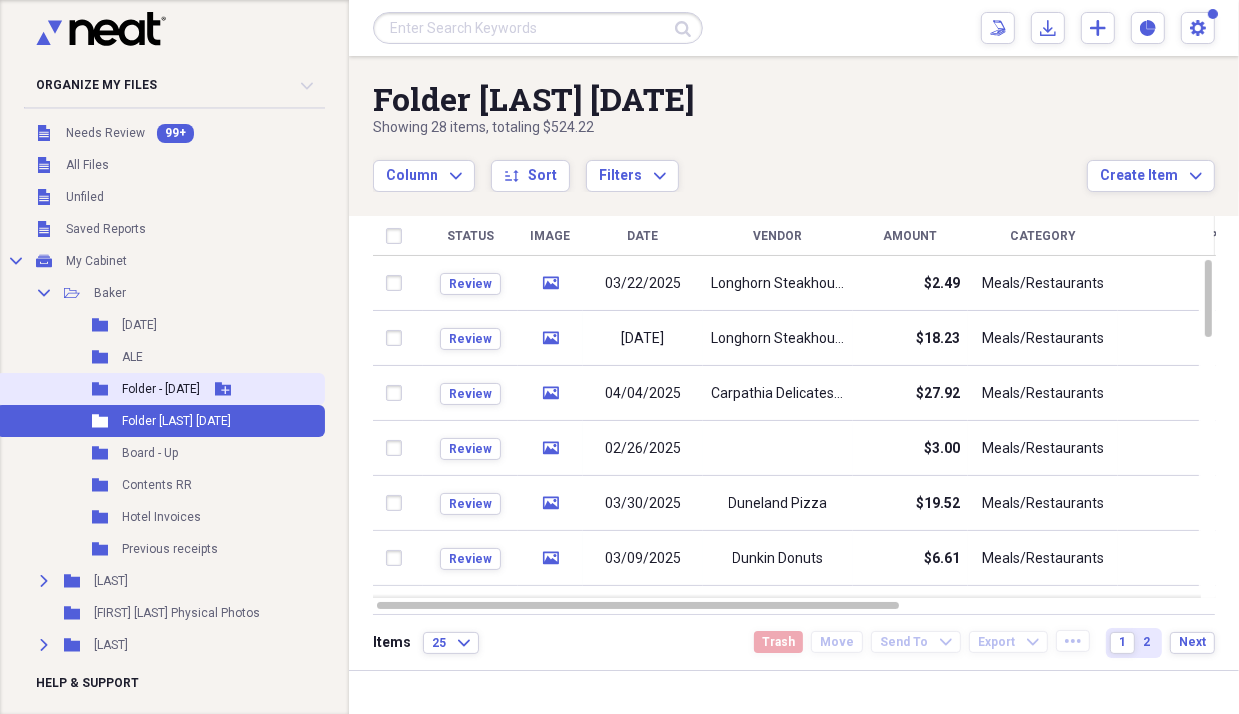 click on "ALE - 7/7/25" at bounding box center (161, 389) 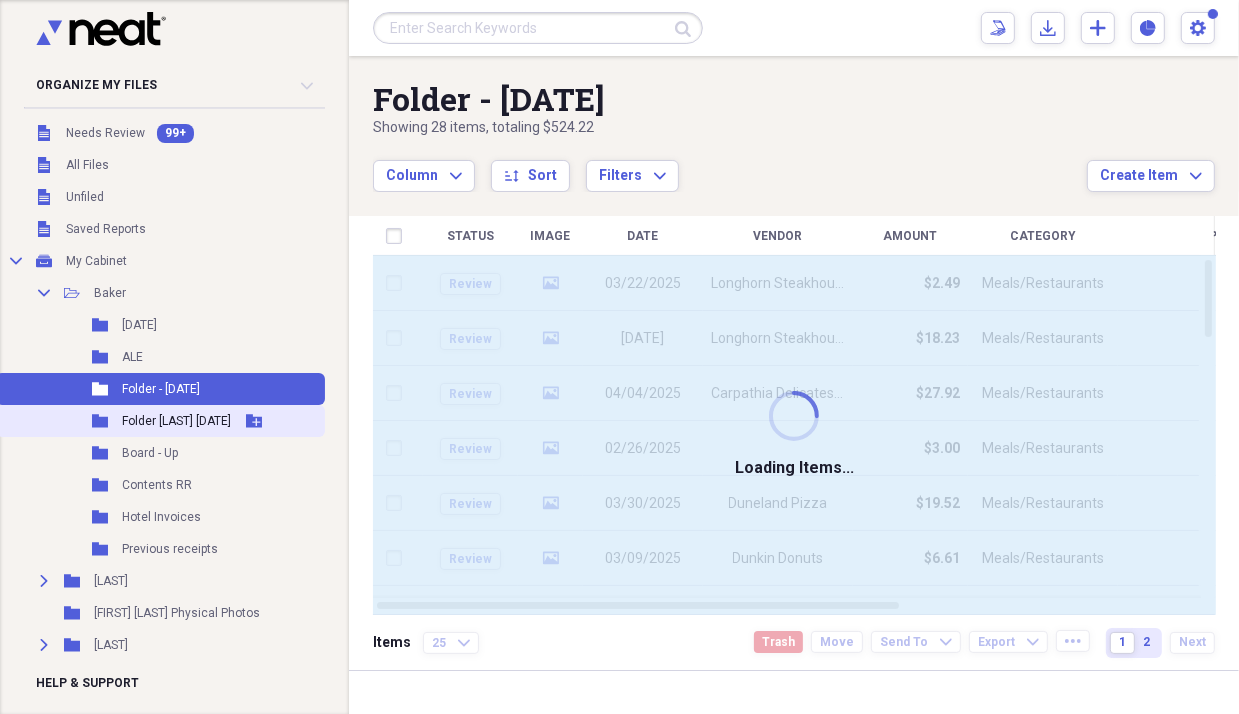 click on "ALE 8/7/25" at bounding box center (176, 421) 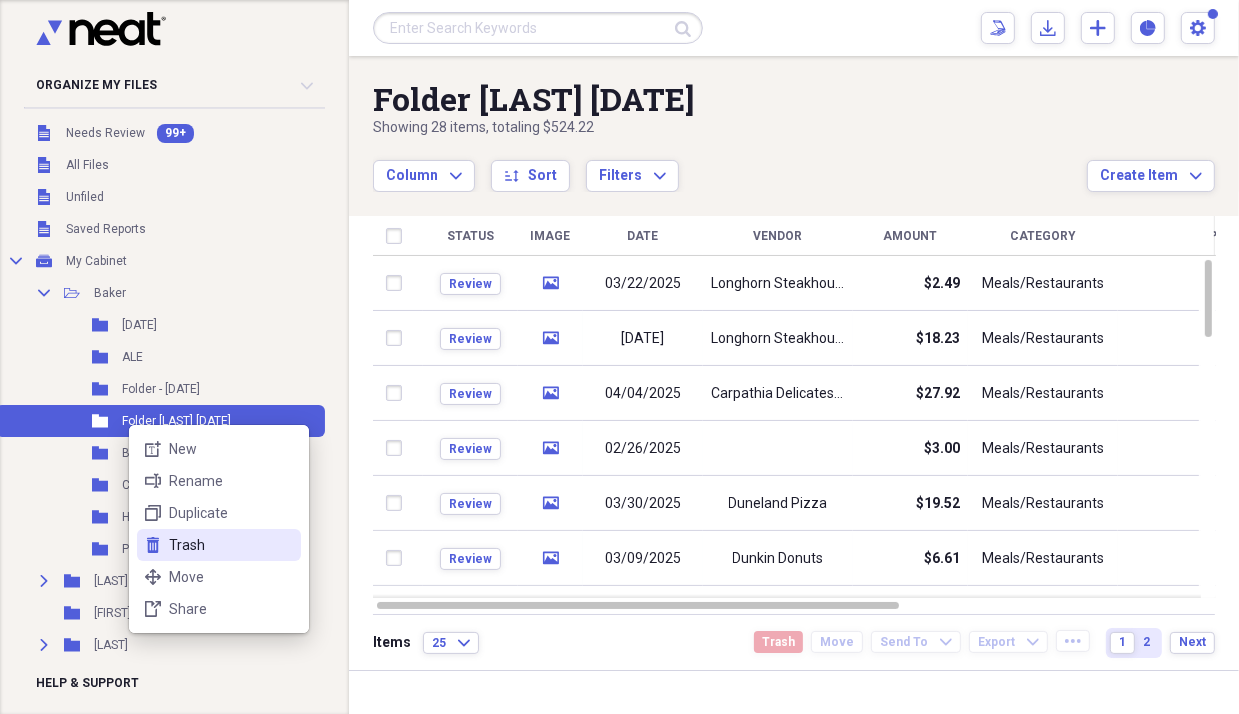 click on "trash Trash" at bounding box center (219, 545) 